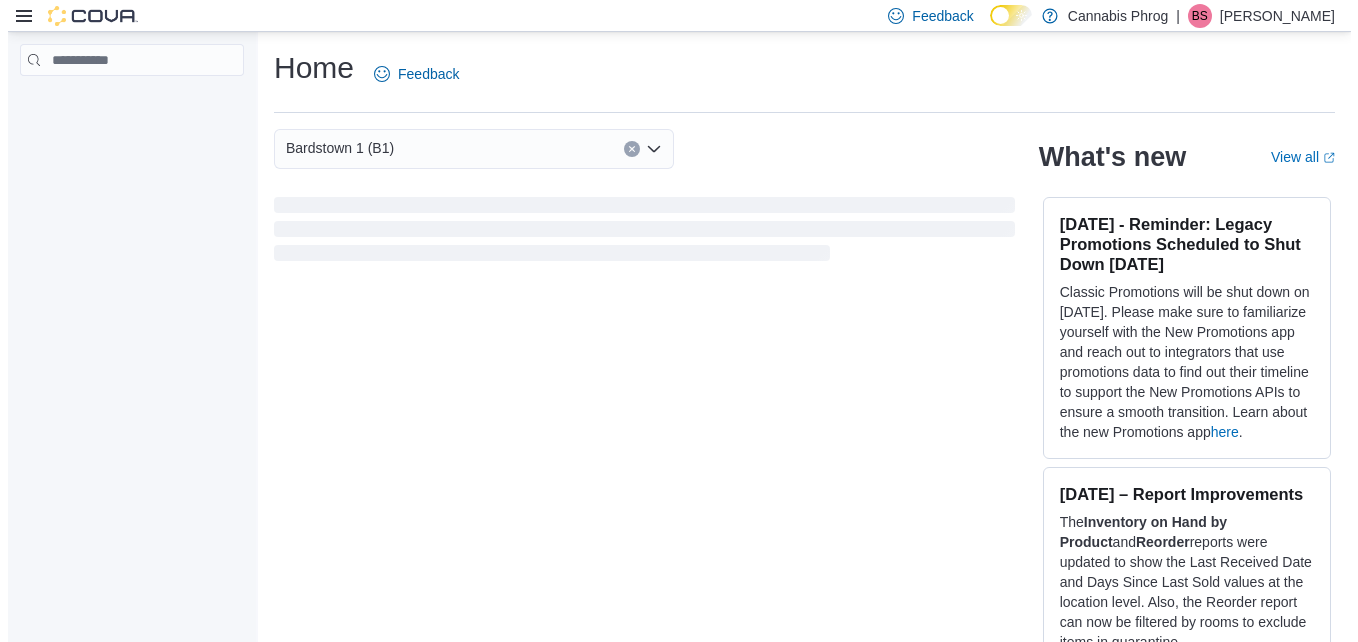scroll, scrollTop: 0, scrollLeft: 0, axis: both 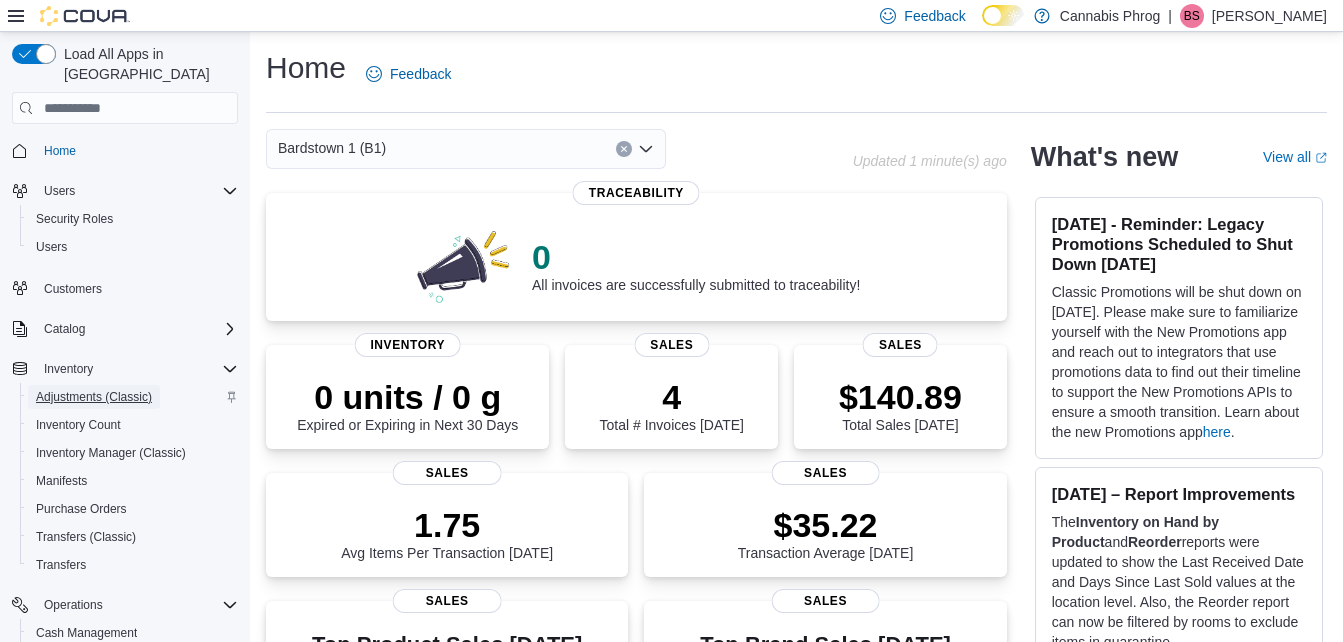 click on "Adjustments (Classic)" at bounding box center [94, 397] 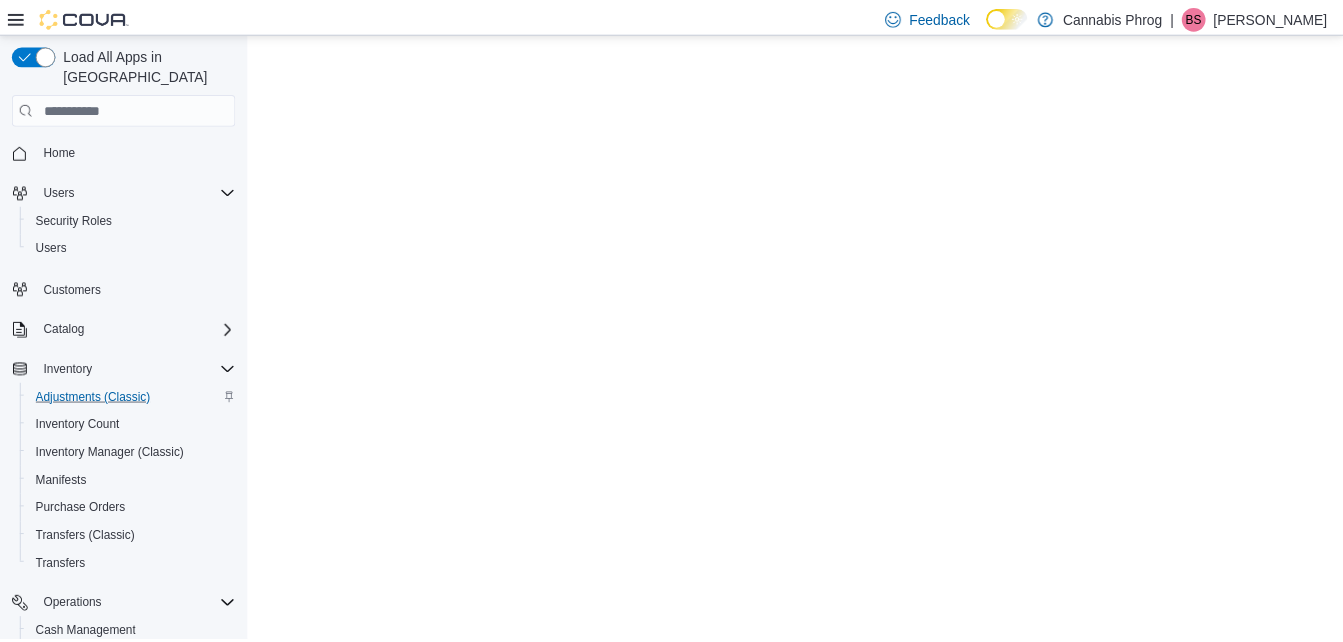 scroll, scrollTop: 0, scrollLeft: 0, axis: both 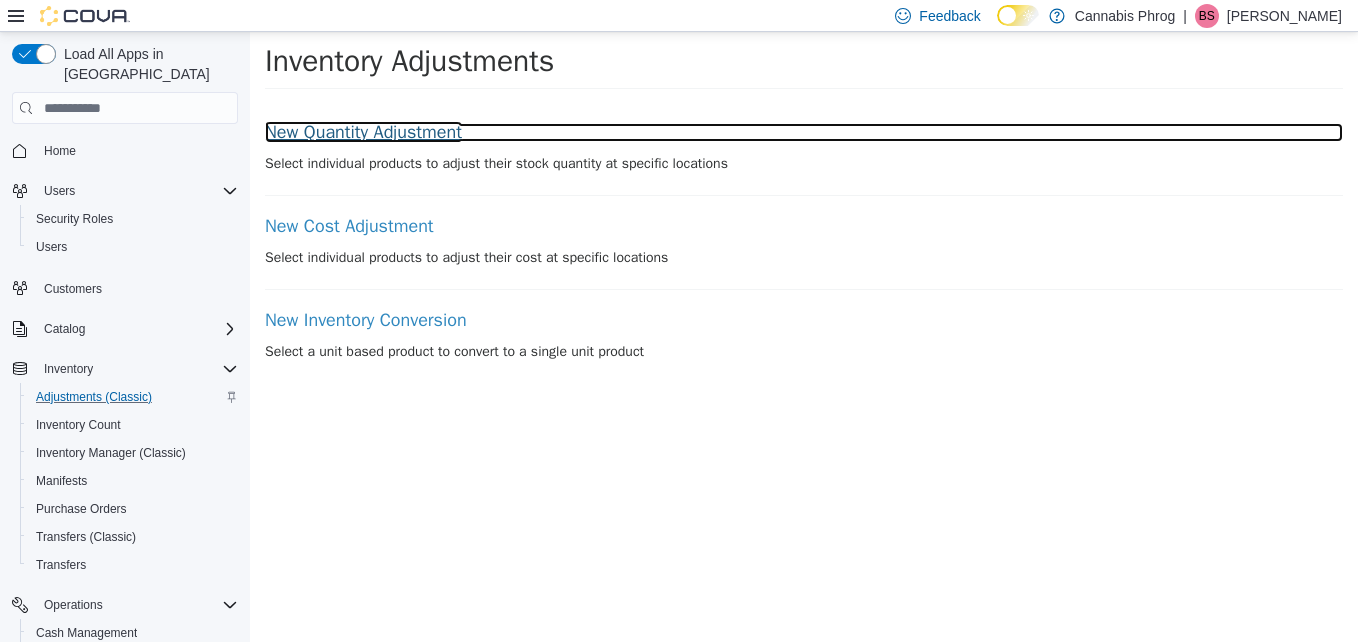 click on "New Quantity Adjustment" at bounding box center [804, 133] 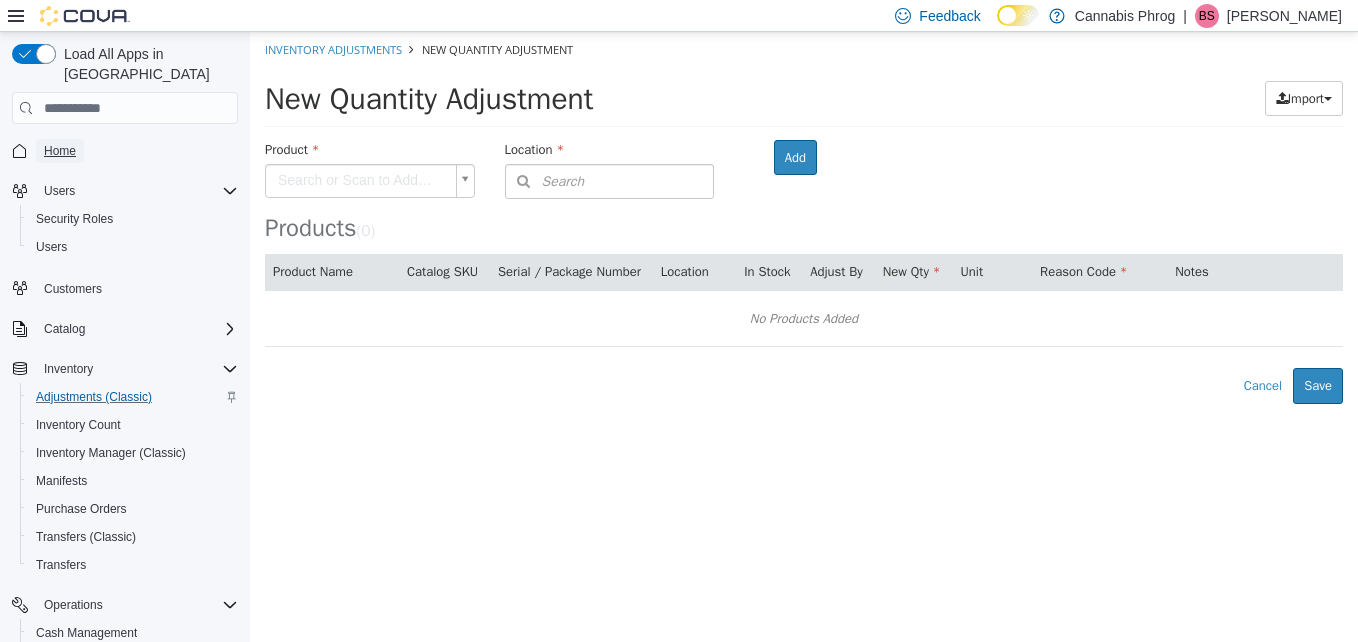 click on "Home" at bounding box center [60, 151] 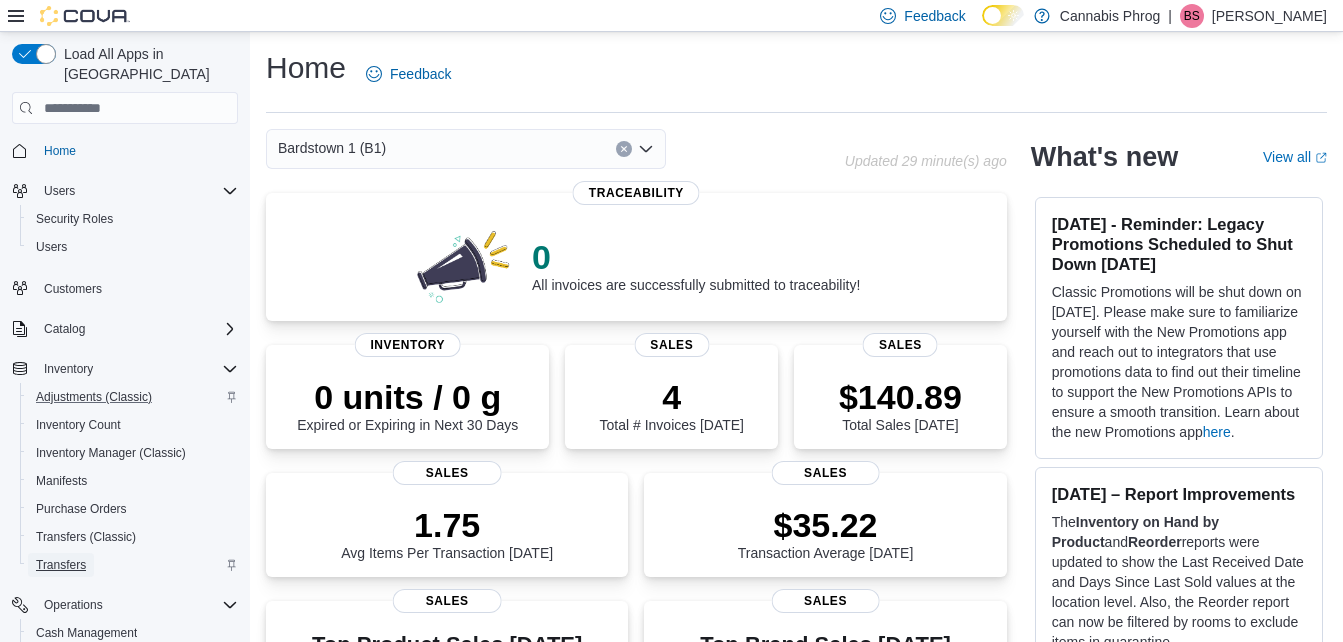 click on "Transfers" at bounding box center (61, 565) 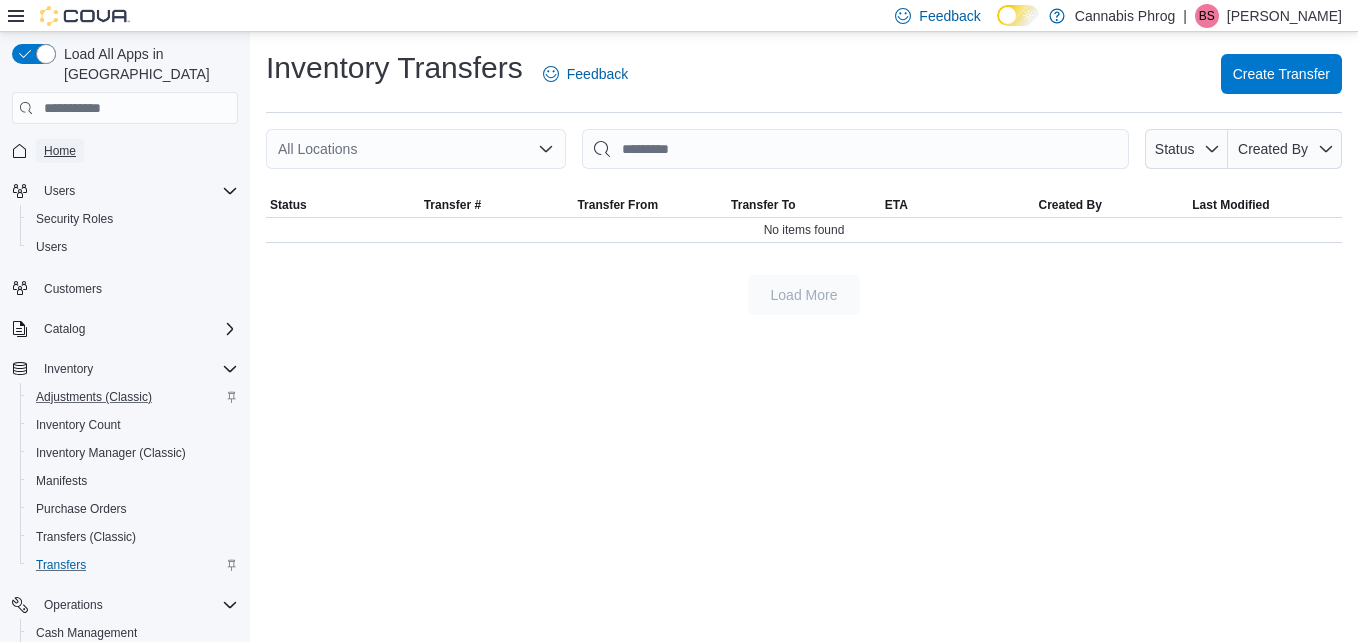 click on "Home" at bounding box center (60, 151) 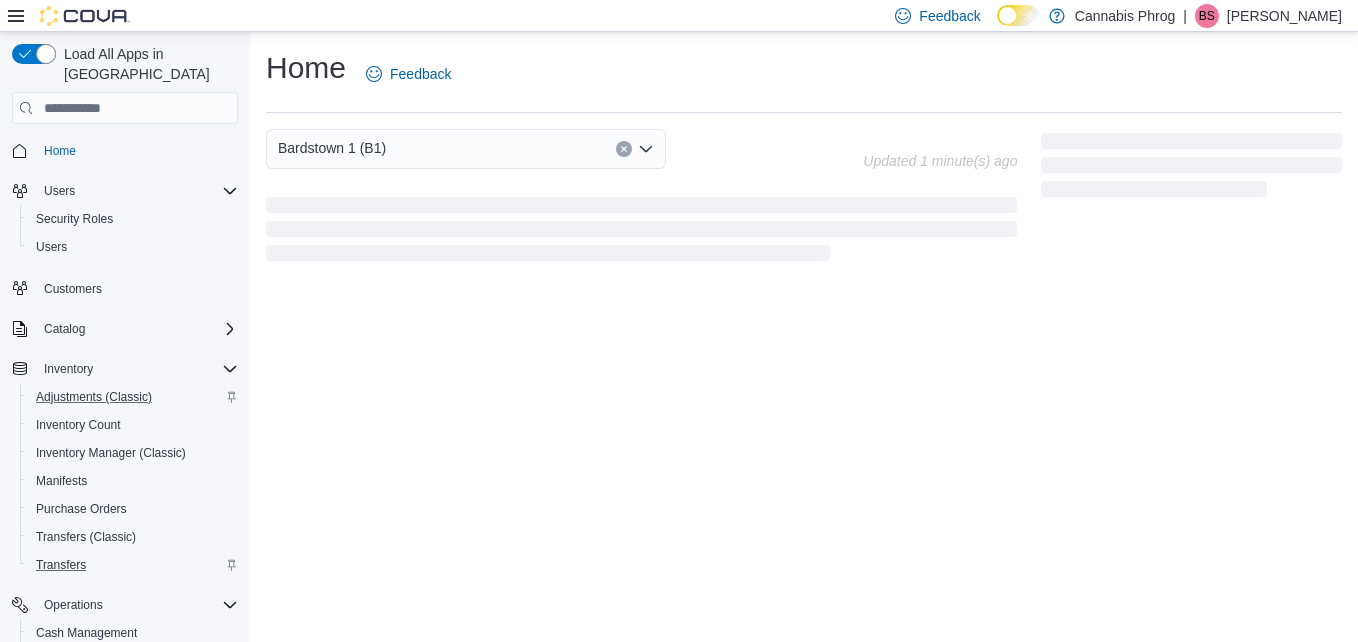 click on "Home" at bounding box center [60, 151] 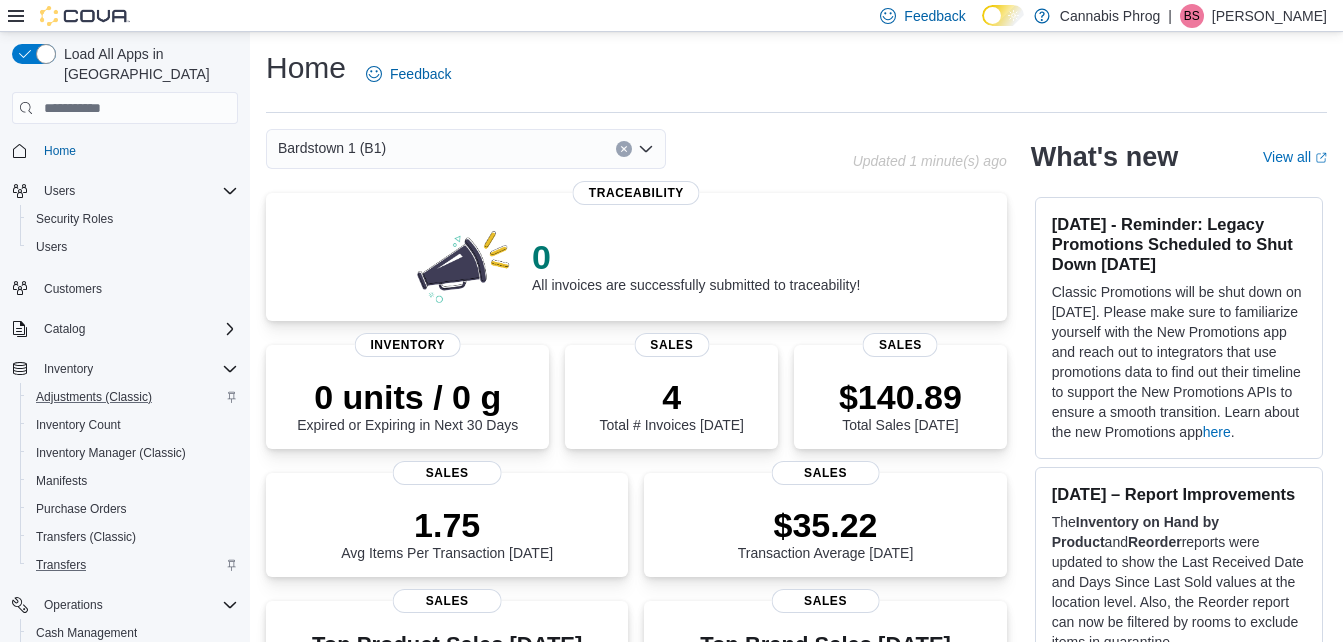 click 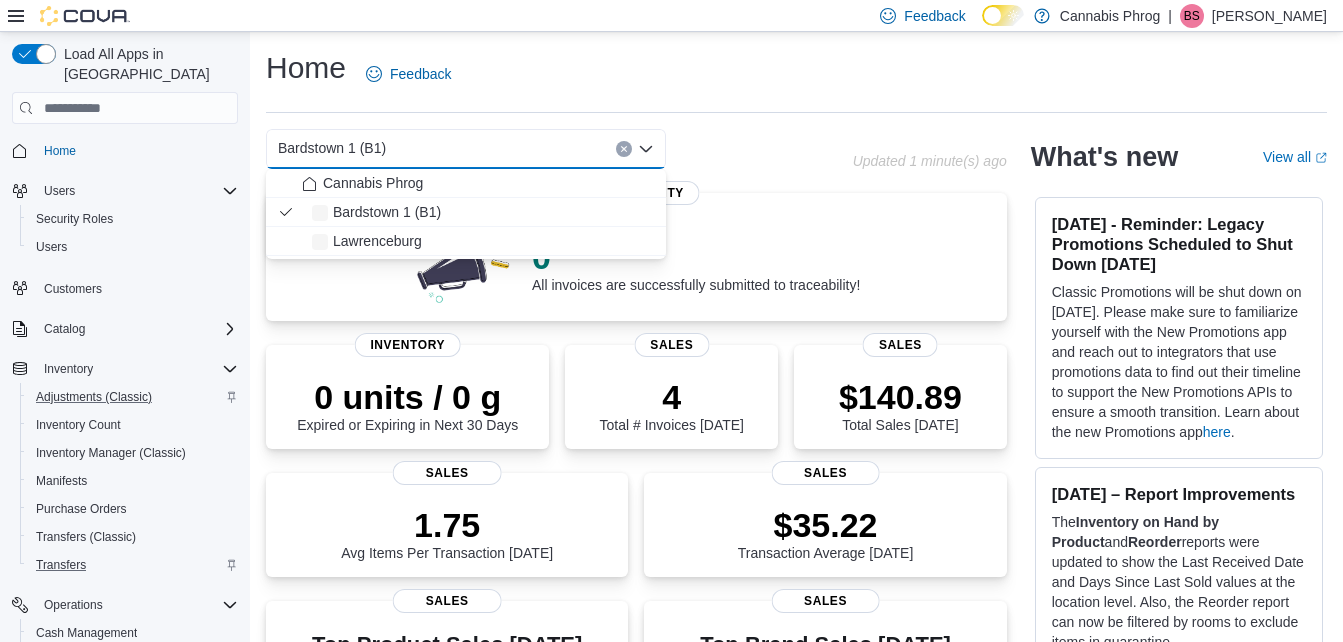 click 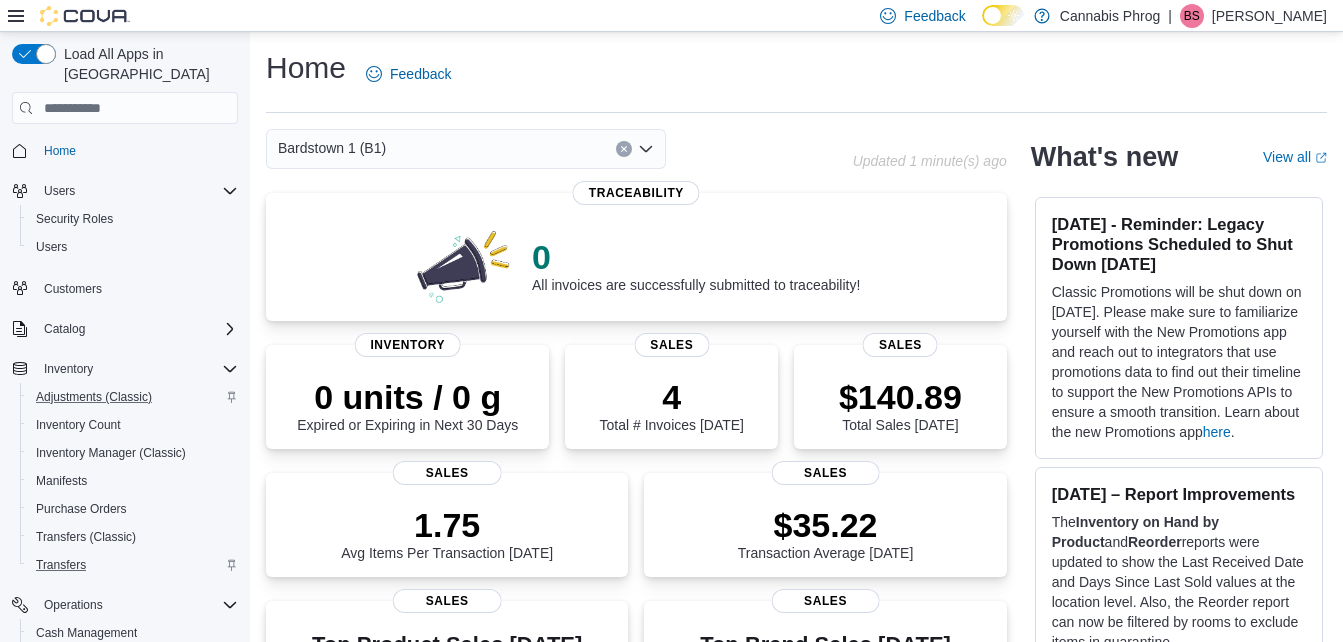 click 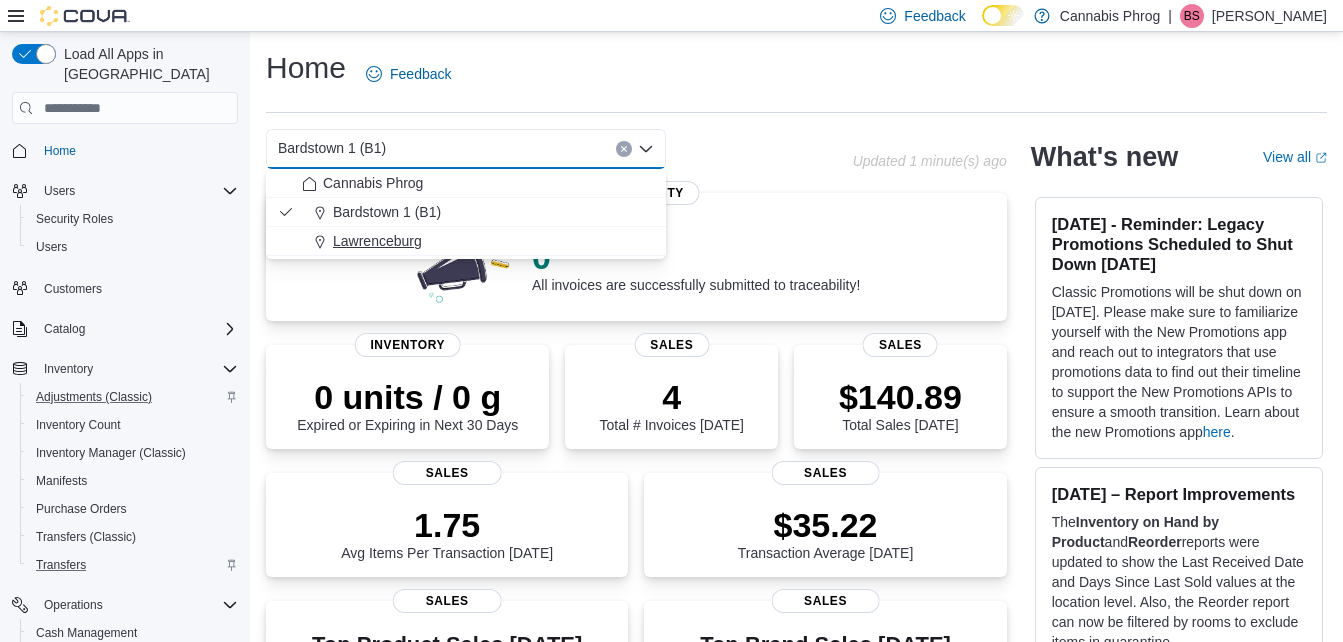 click on "Lawrenceburg" at bounding box center (478, 241) 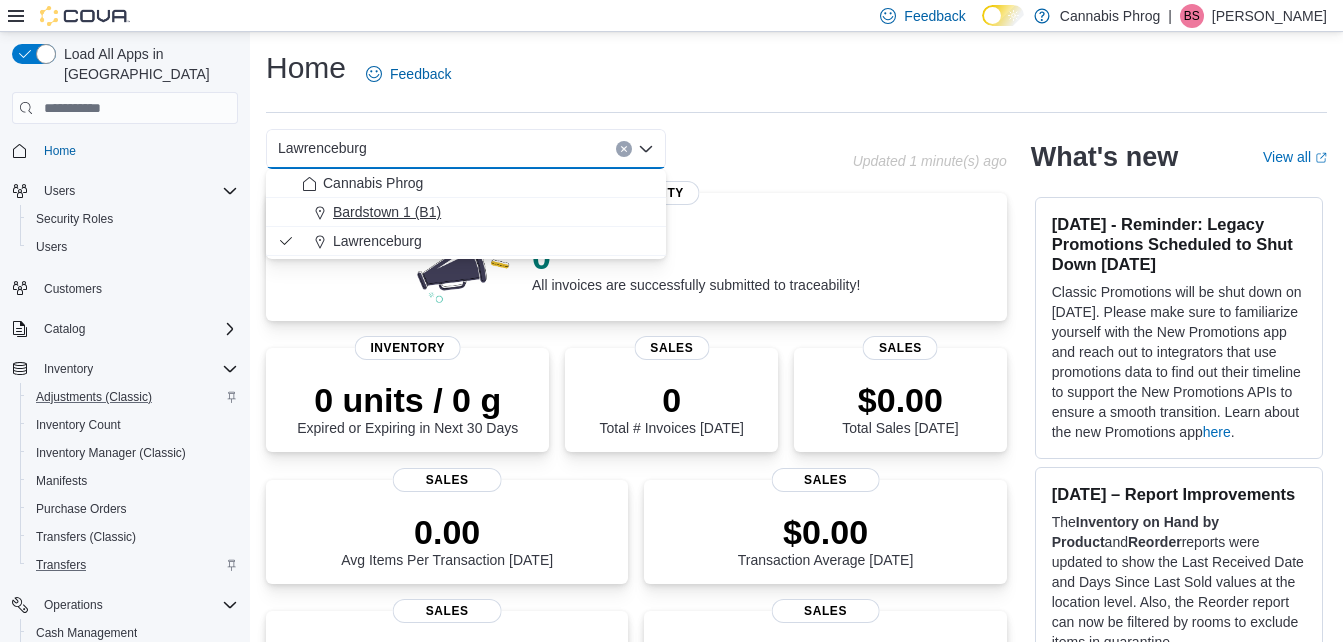 click on "Bardstown 1 (B1)" at bounding box center [387, 212] 